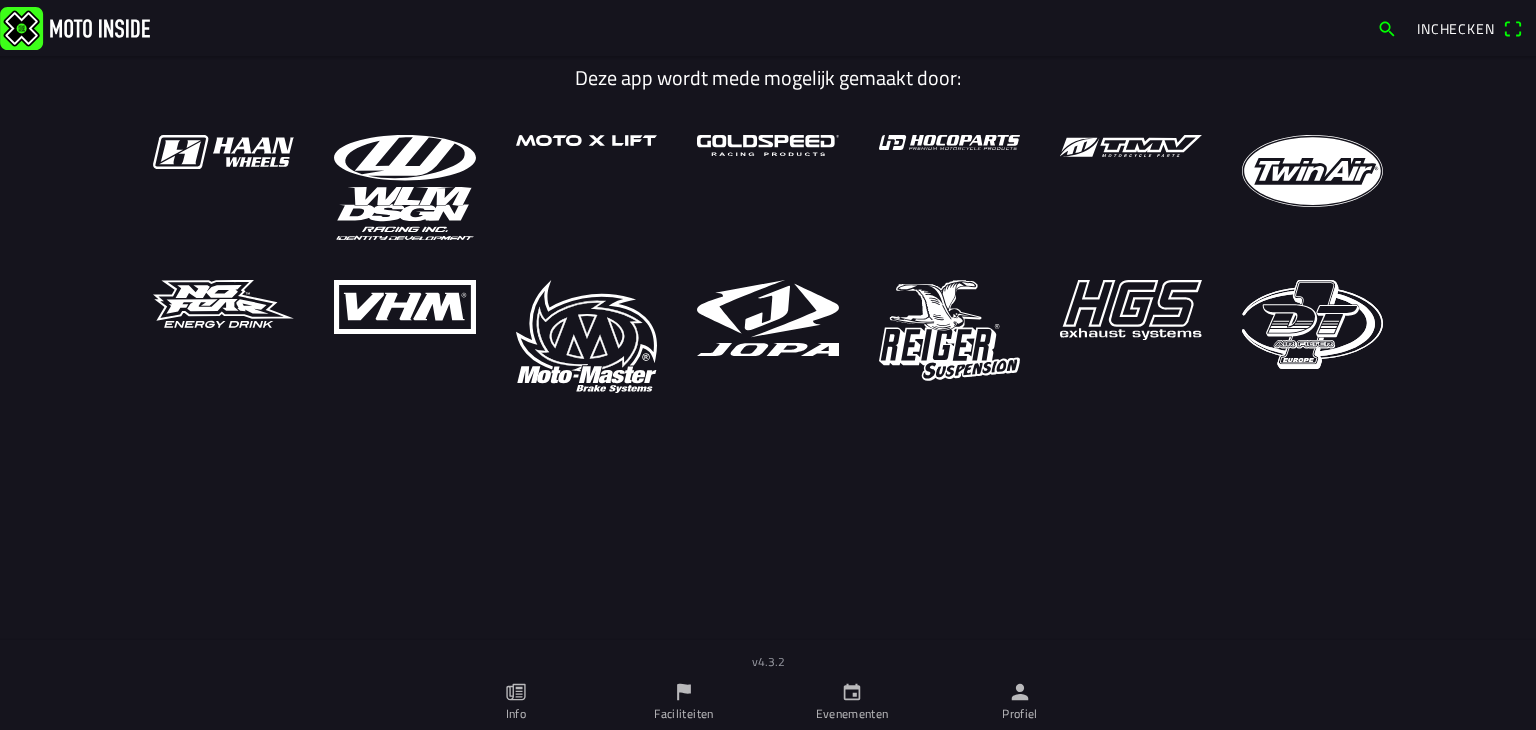 scroll, scrollTop: 0, scrollLeft: 0, axis: both 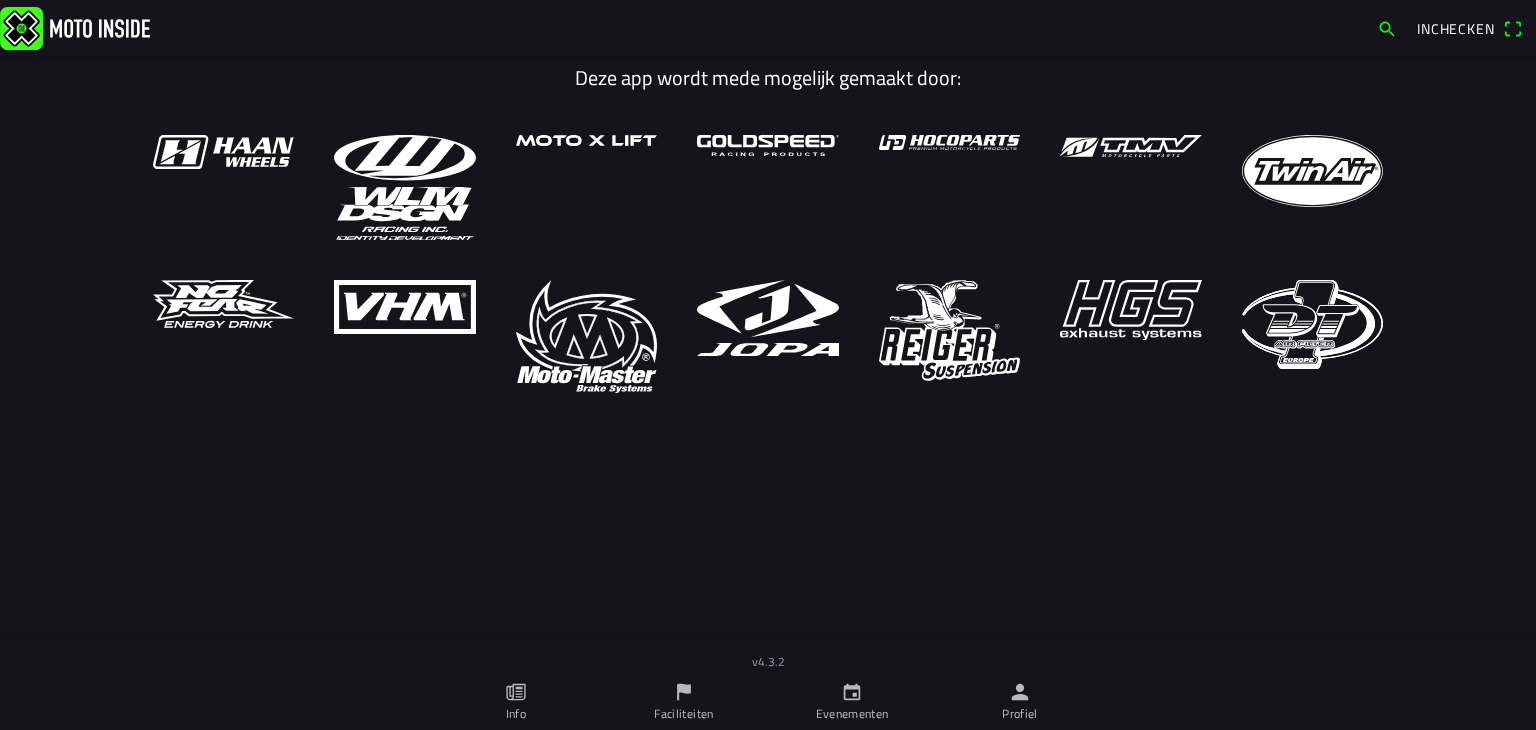 click at bounding box center (683, 27) 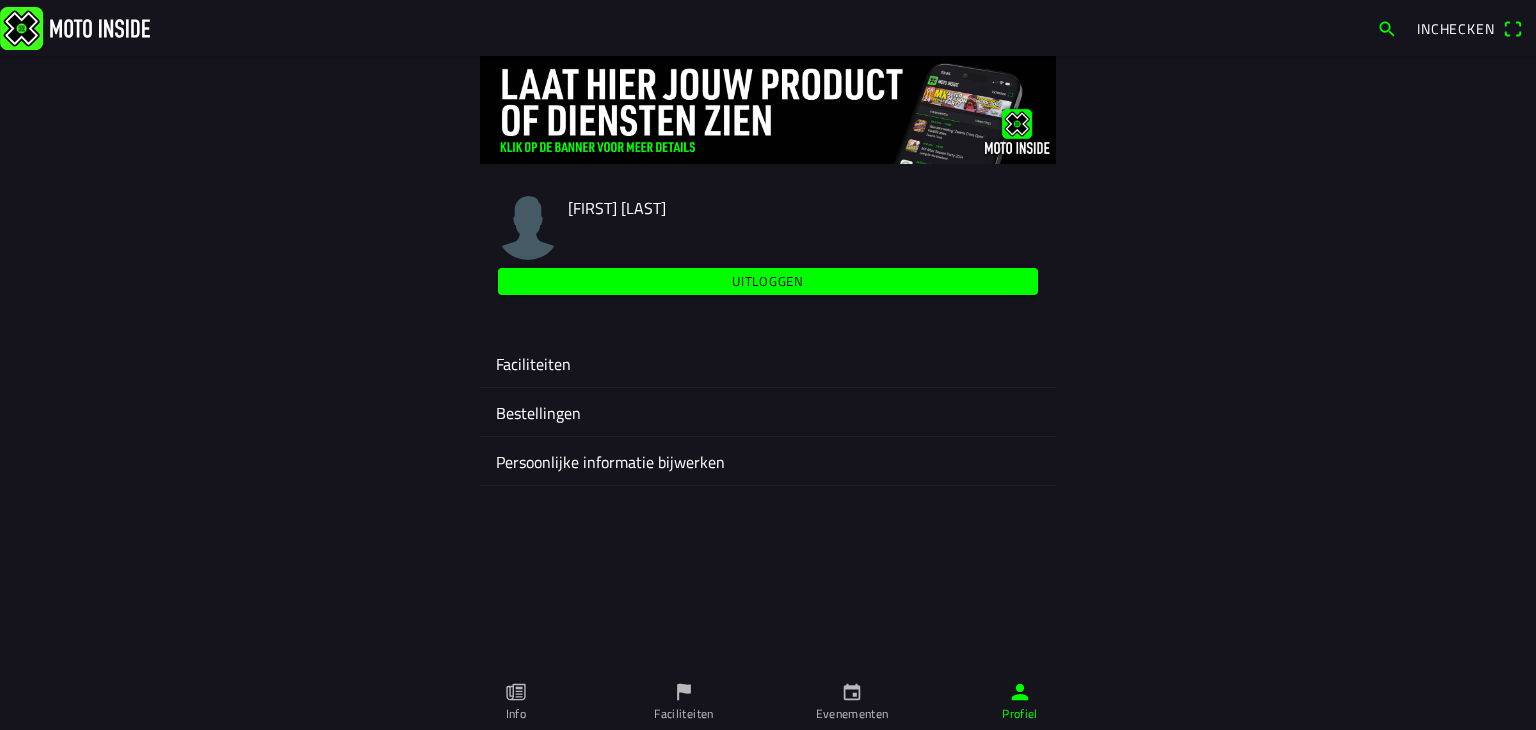 click on "Faciliteiten" 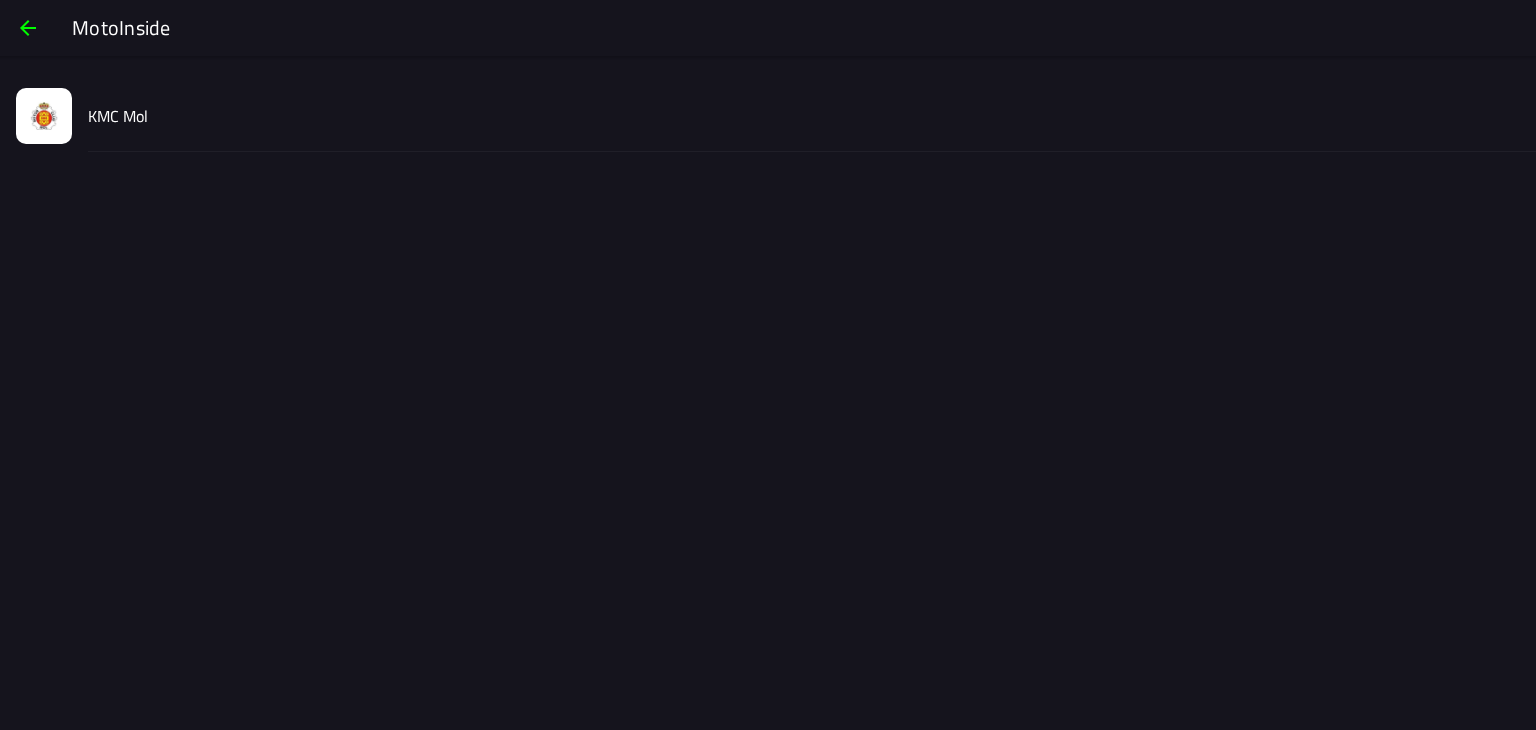click on "KMC Mol" 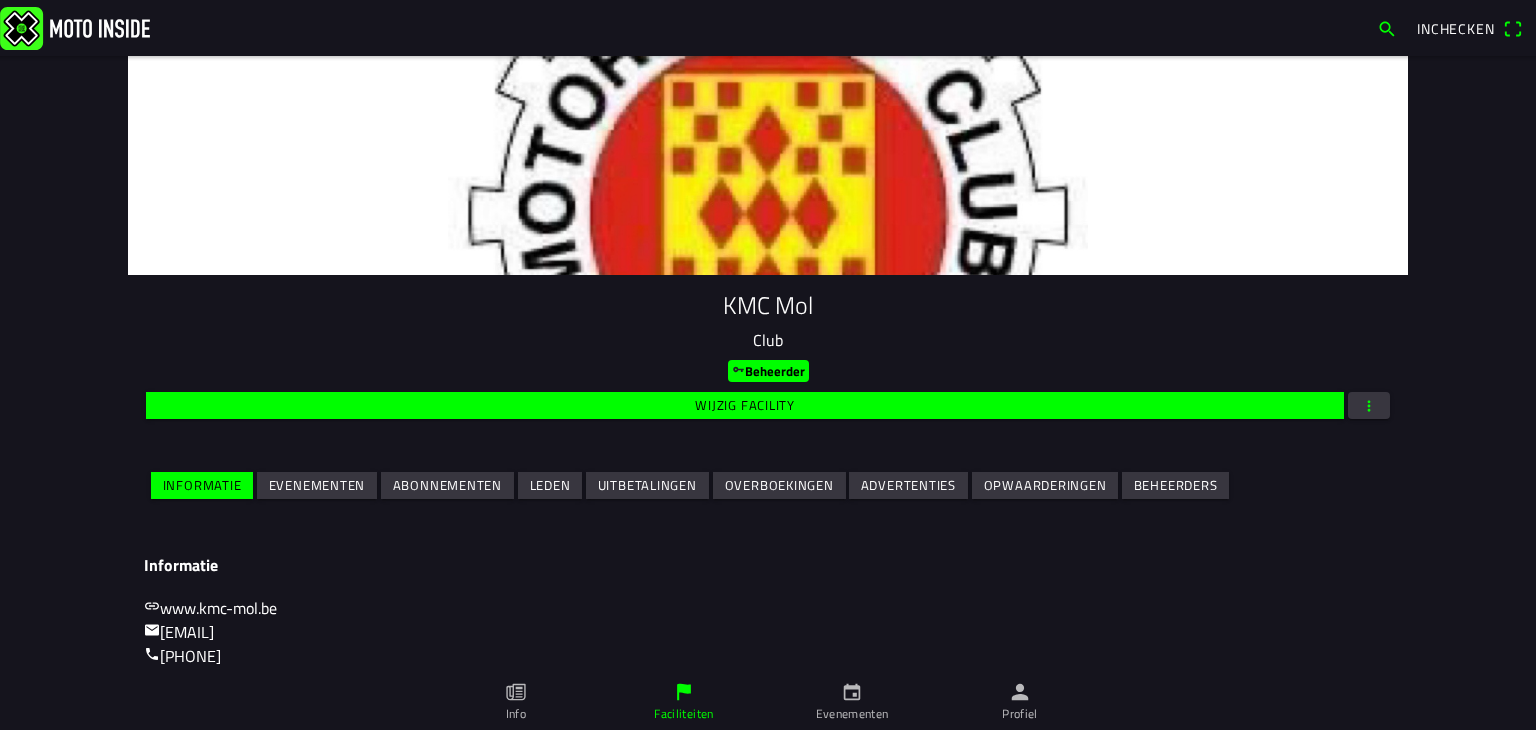 click on "Evenementen" at bounding box center (0, 0) 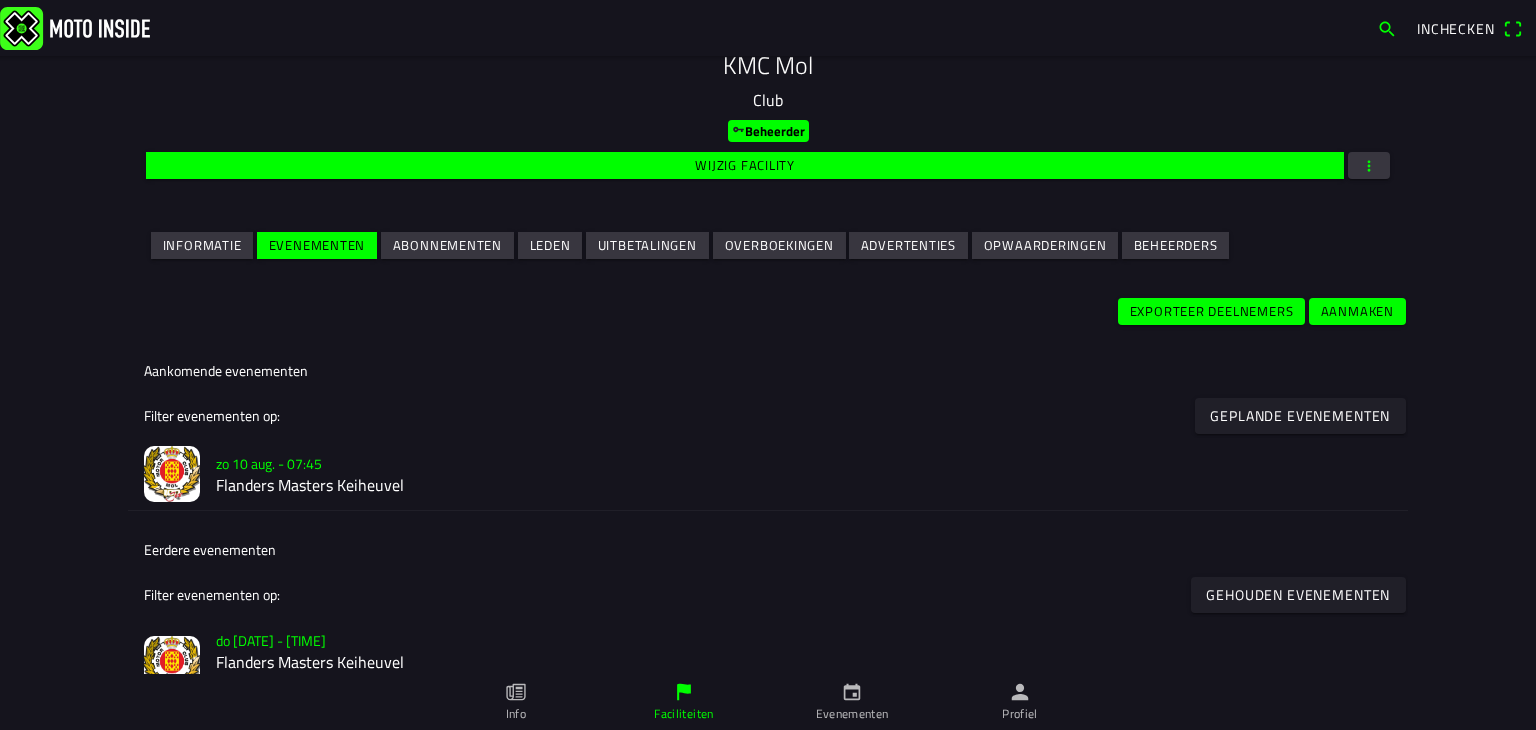 scroll, scrollTop: 240, scrollLeft: 0, axis: vertical 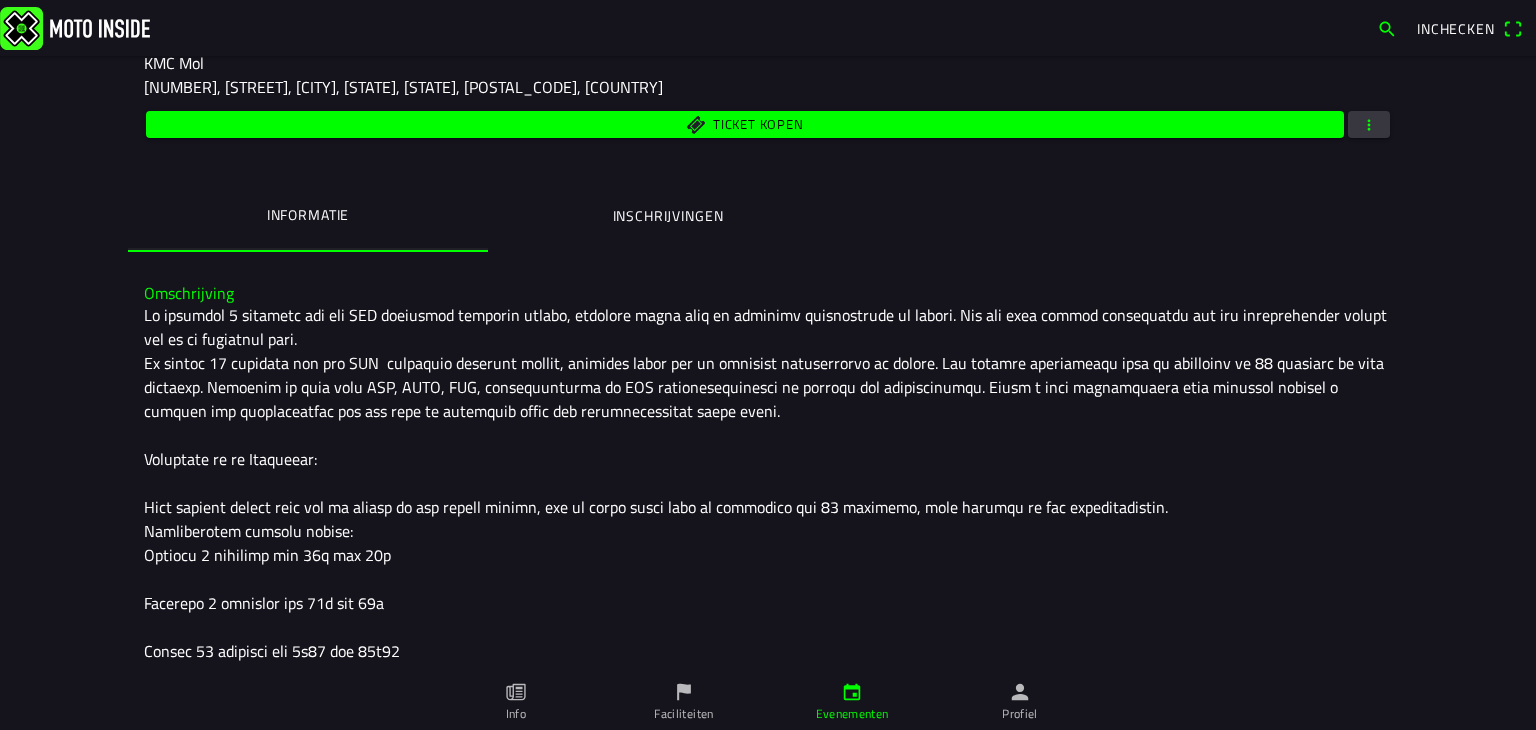 click on "Inschrijvingen" at bounding box center [668, 216] 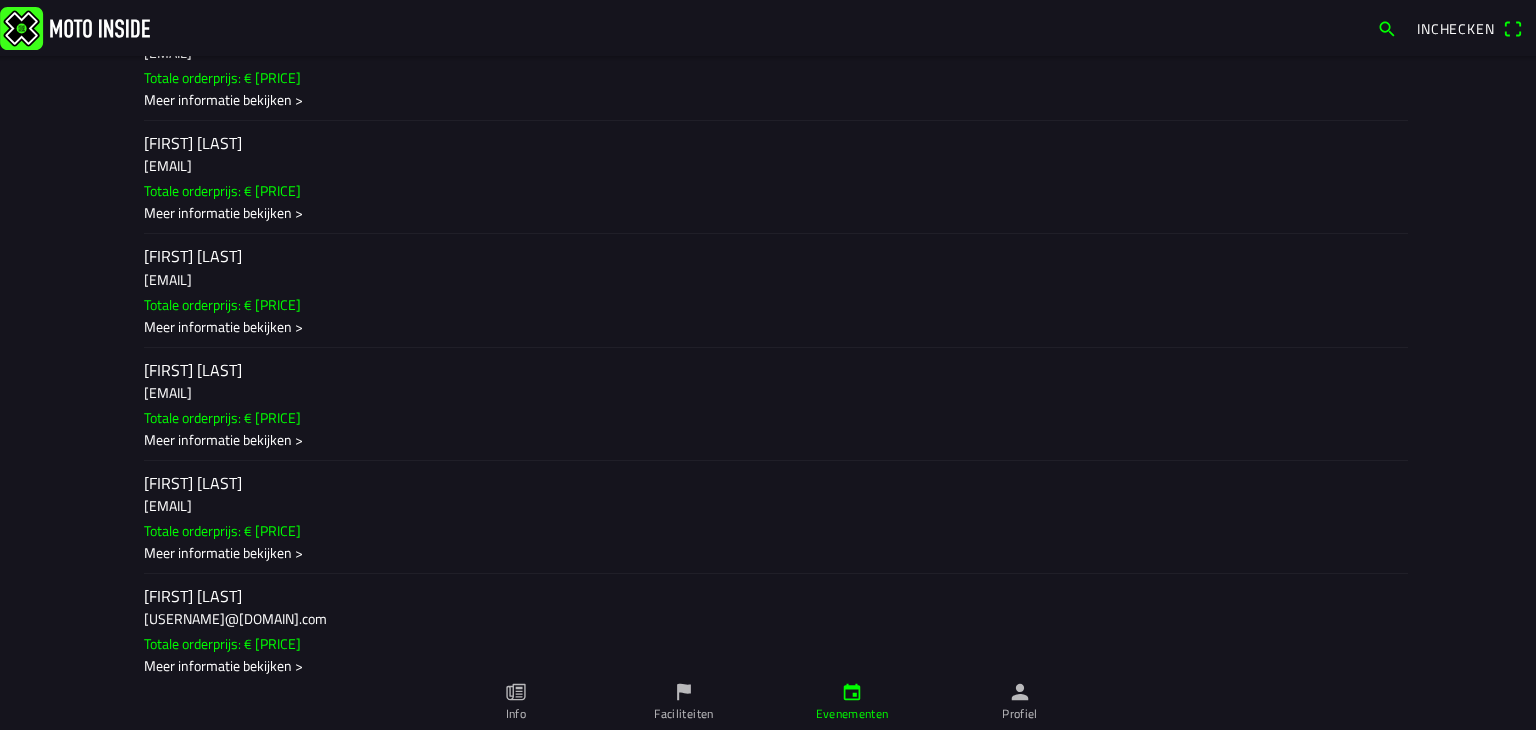 scroll, scrollTop: 38900, scrollLeft: 0, axis: vertical 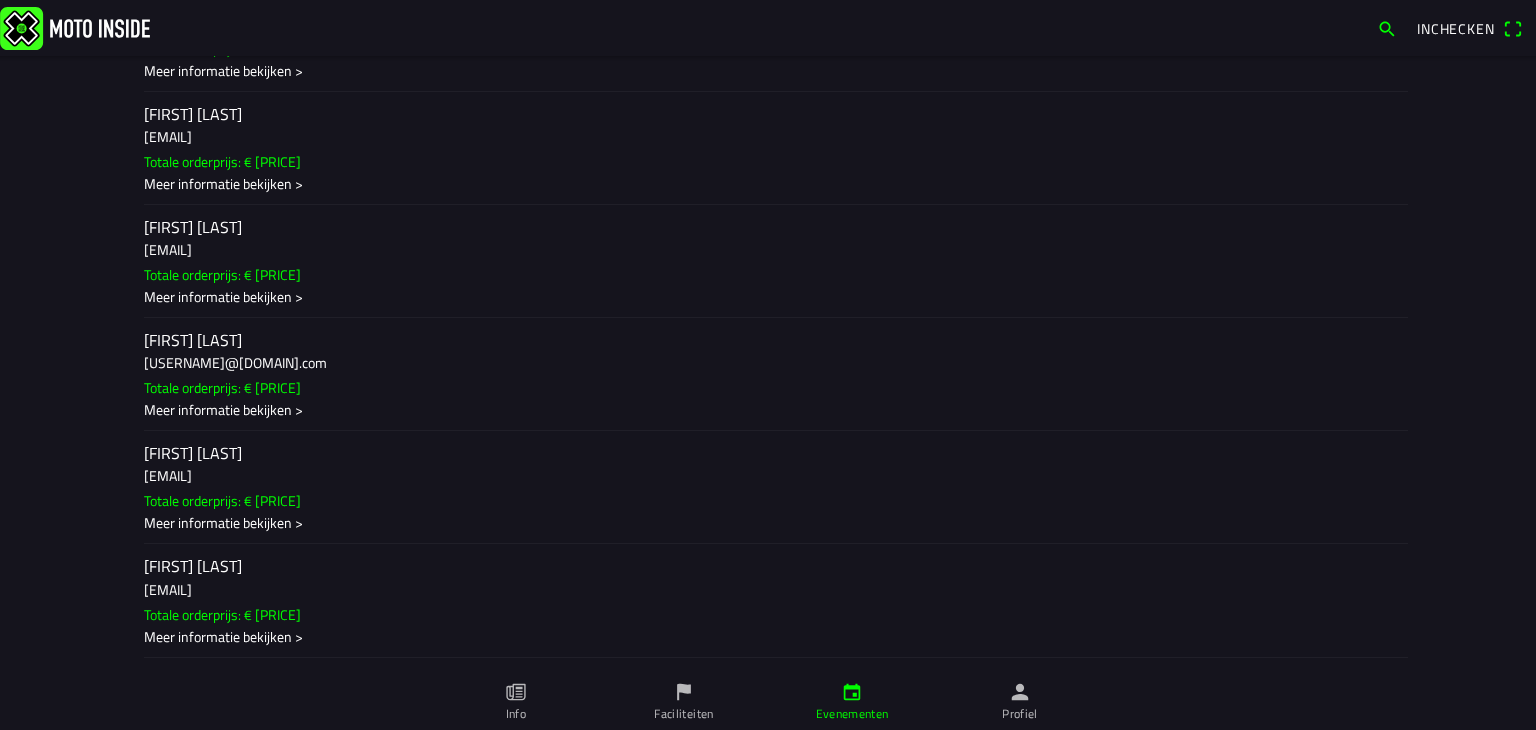 click on "[EMAIL]" 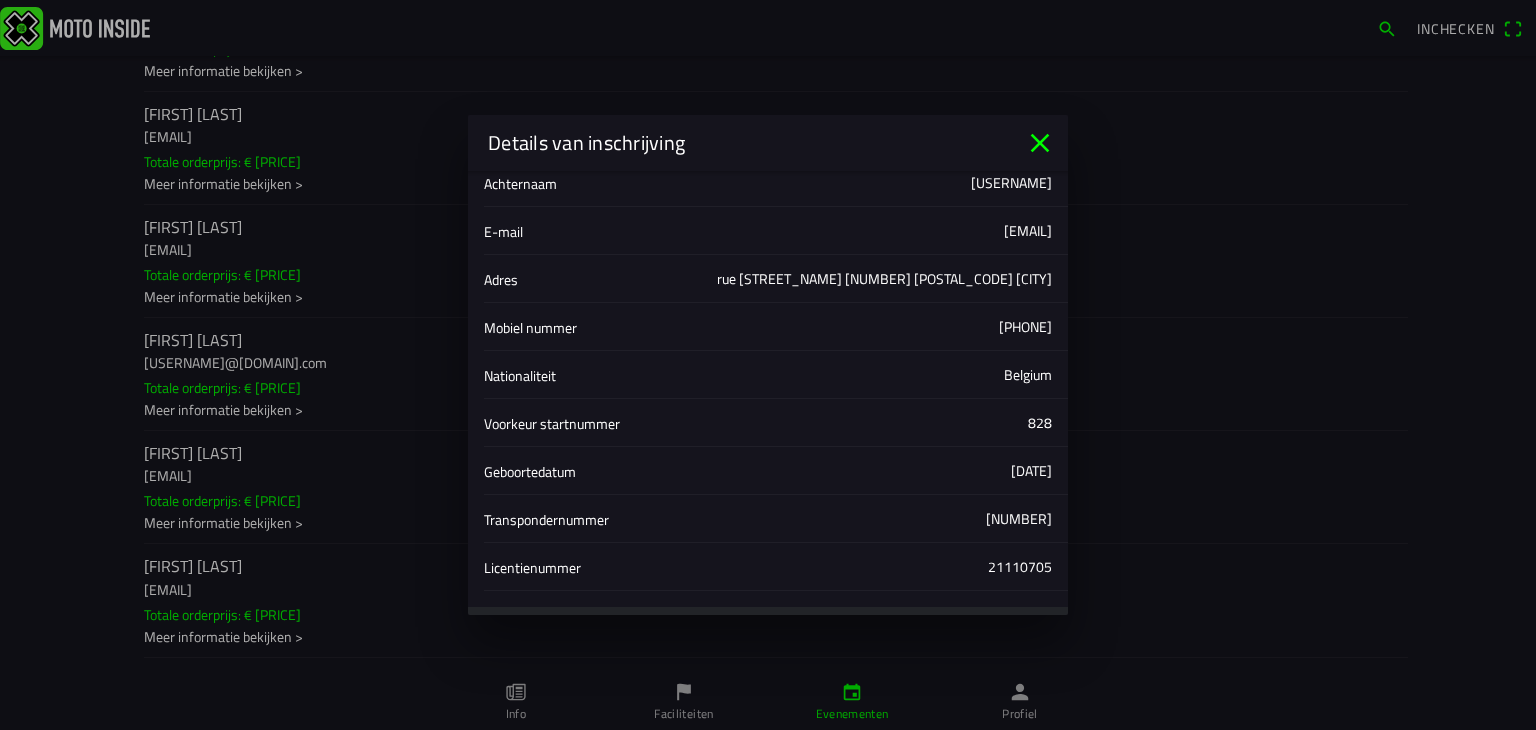 scroll, scrollTop: 238, scrollLeft: 0, axis: vertical 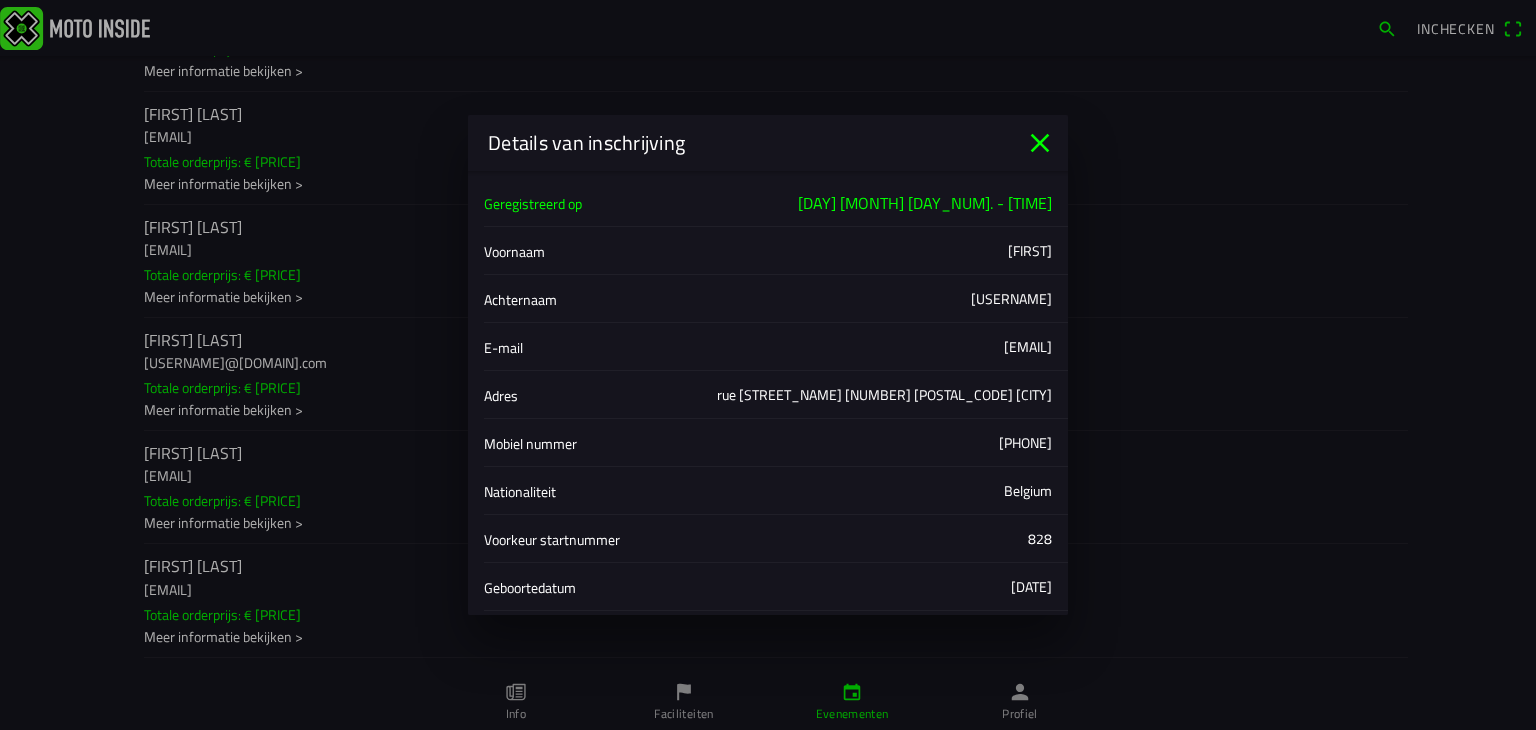 click 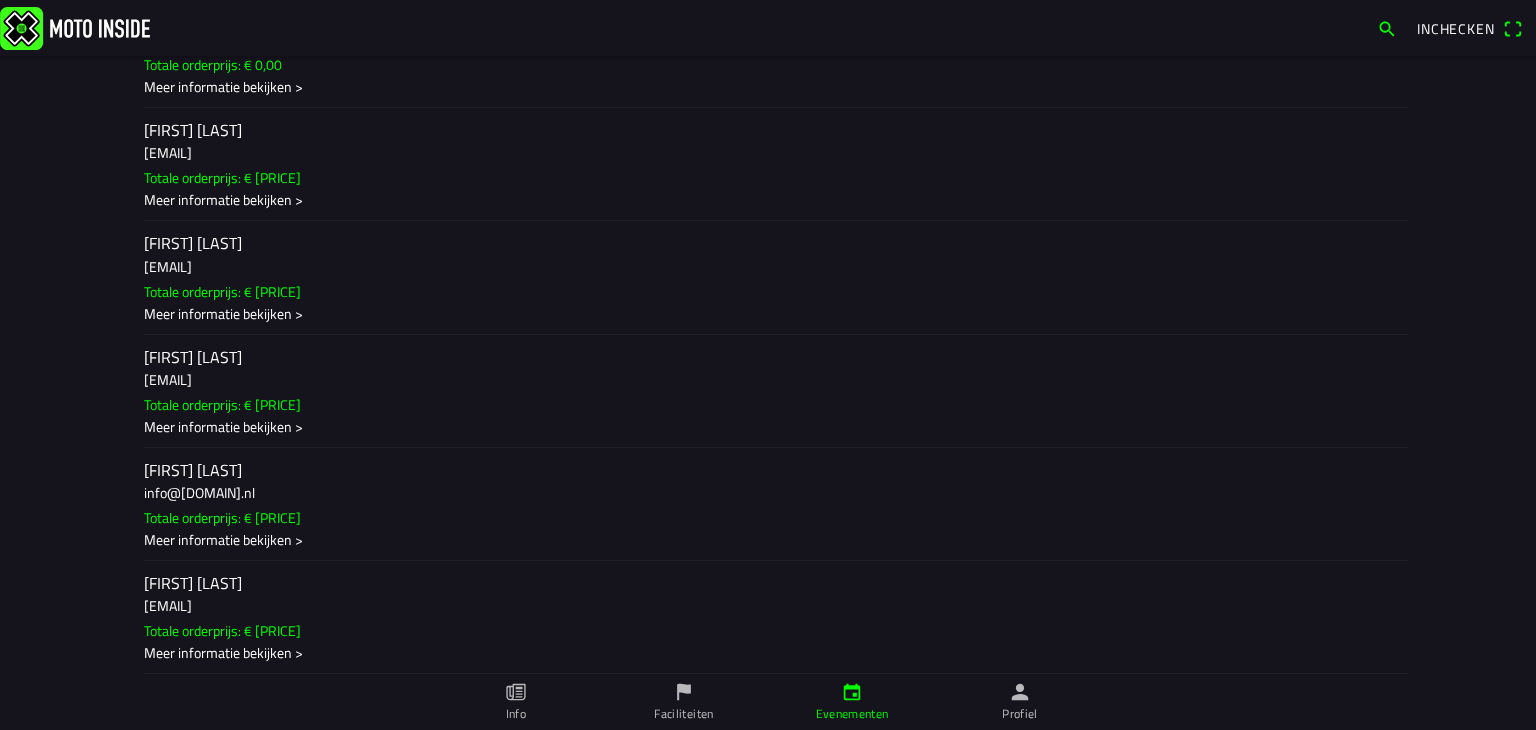 scroll, scrollTop: 30100, scrollLeft: 0, axis: vertical 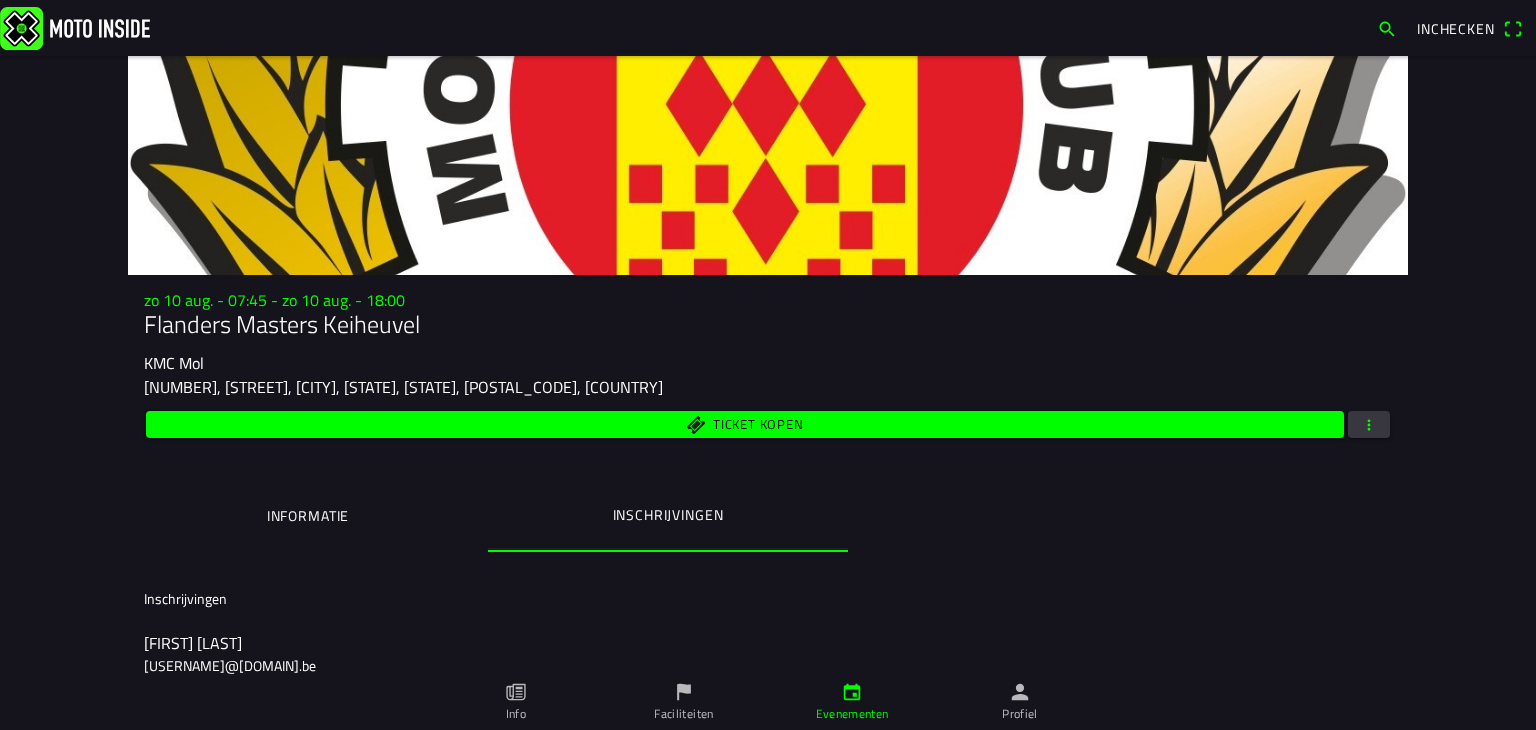 click at bounding box center (1369, 424) 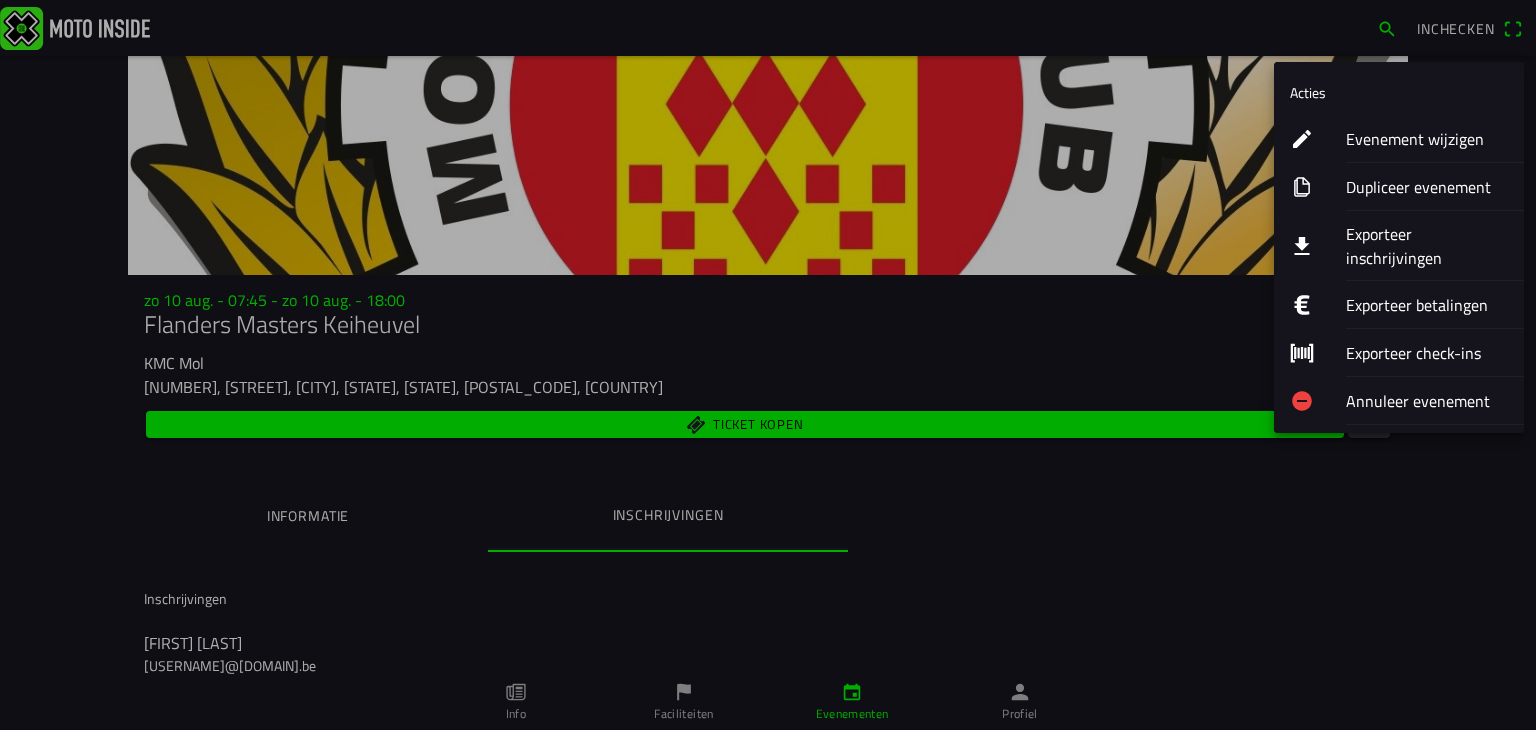 click on "Evenement wijzigen" 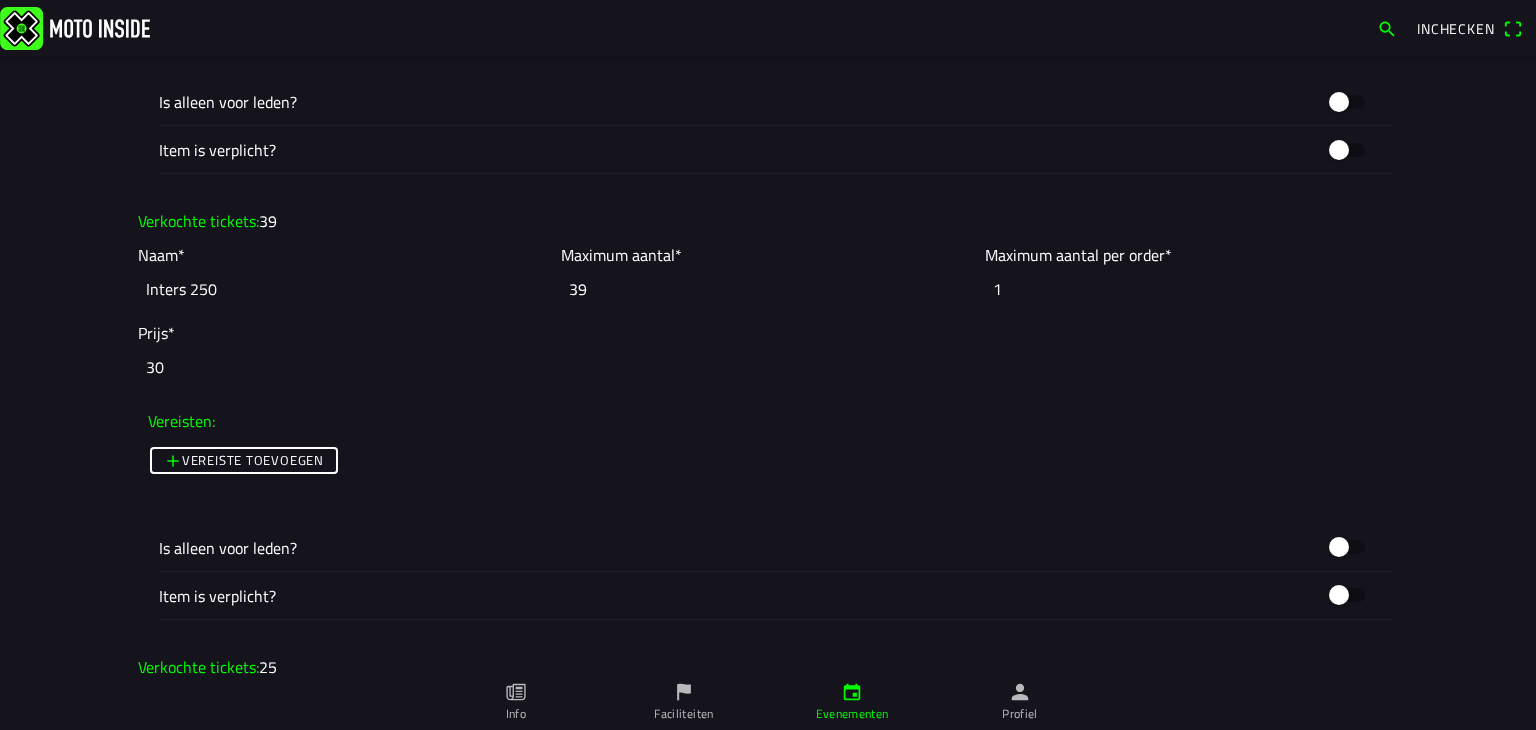 scroll, scrollTop: 6900, scrollLeft: 0, axis: vertical 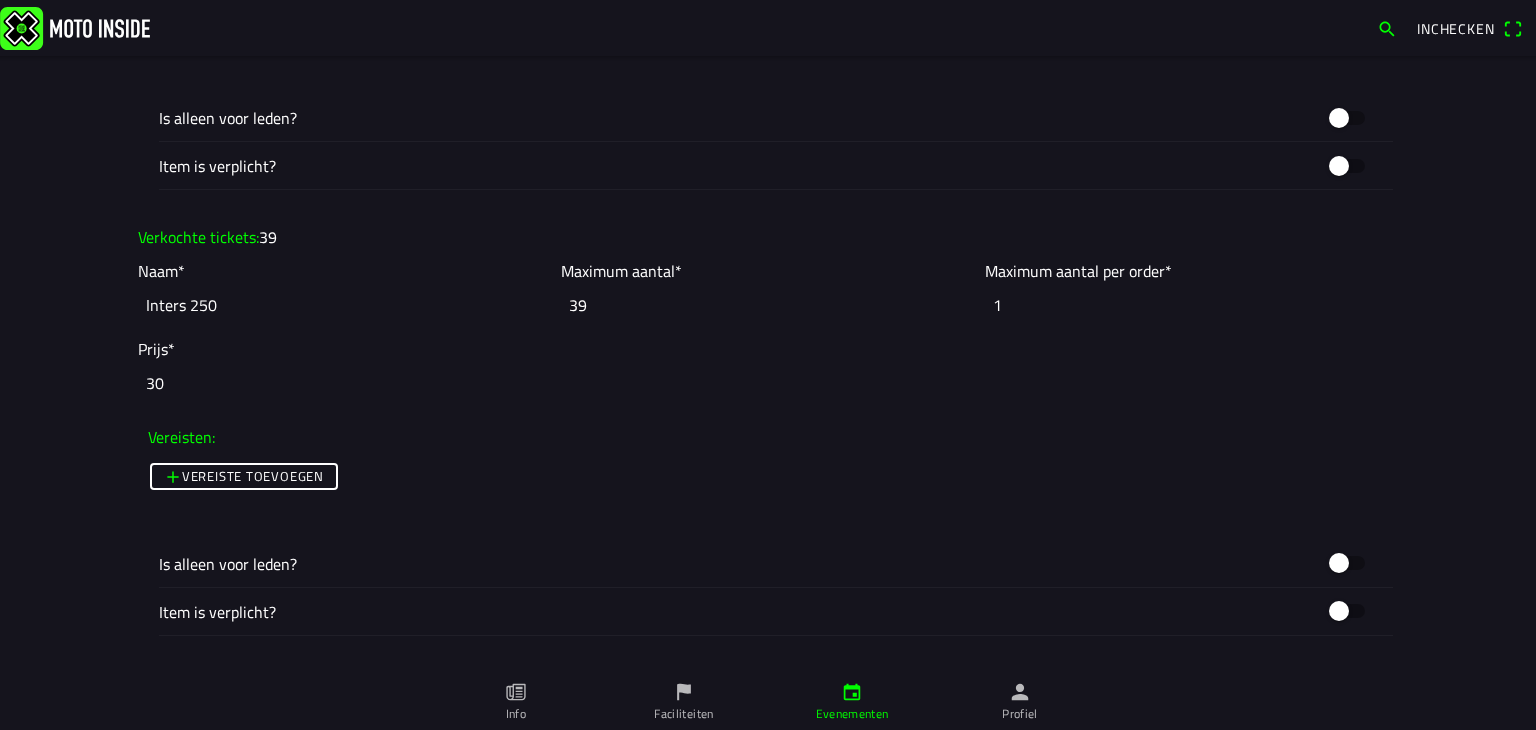 click on "39" 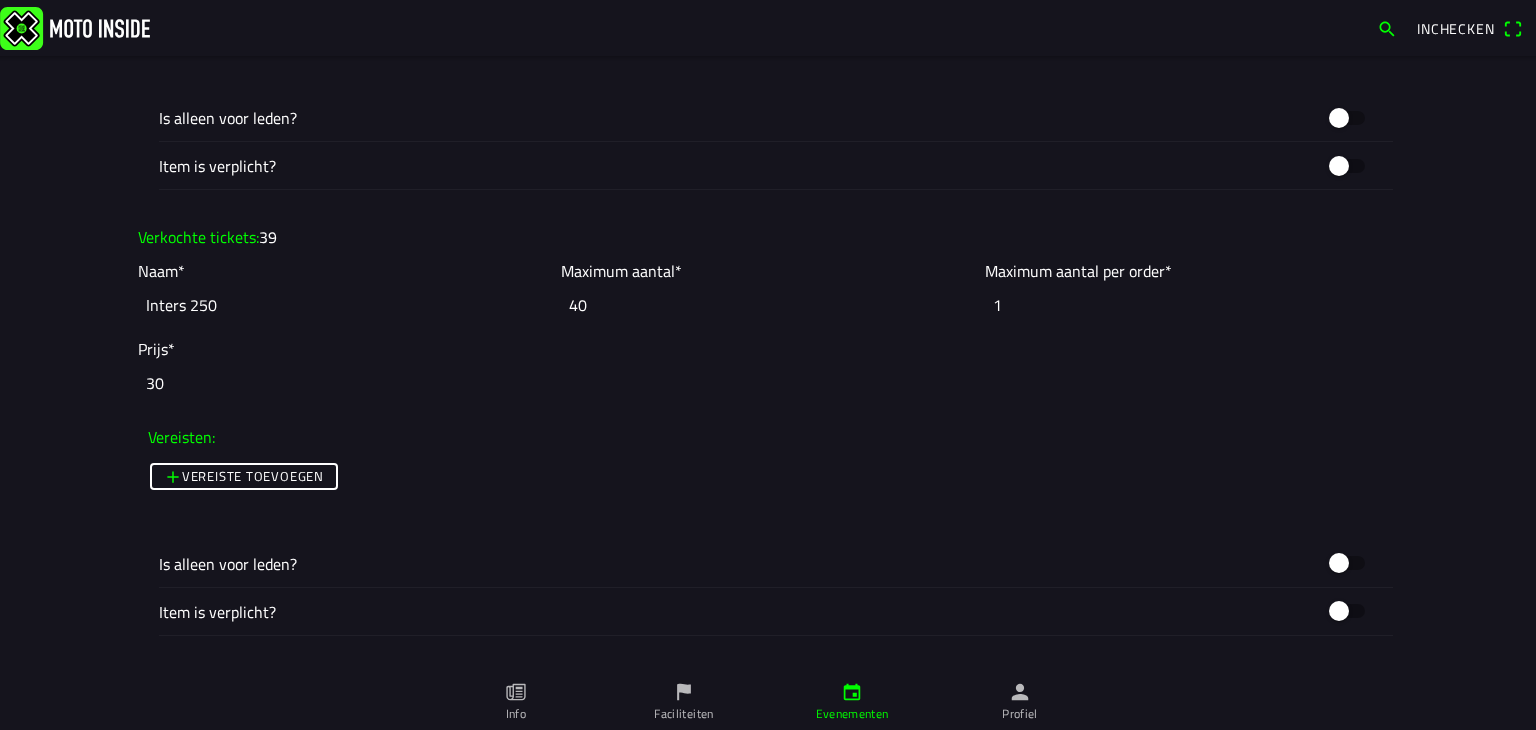 type on "40" 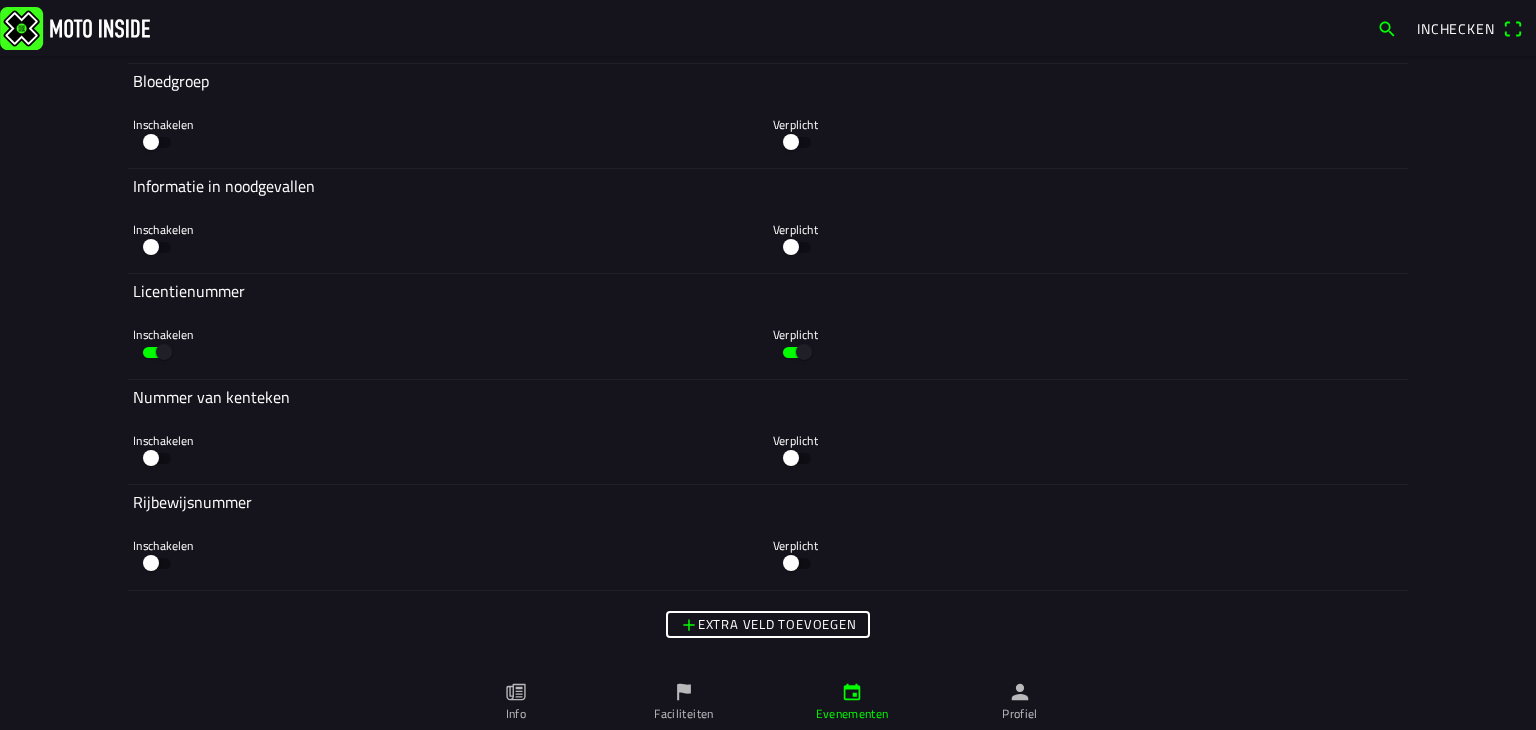 scroll, scrollTop: 11141, scrollLeft: 0, axis: vertical 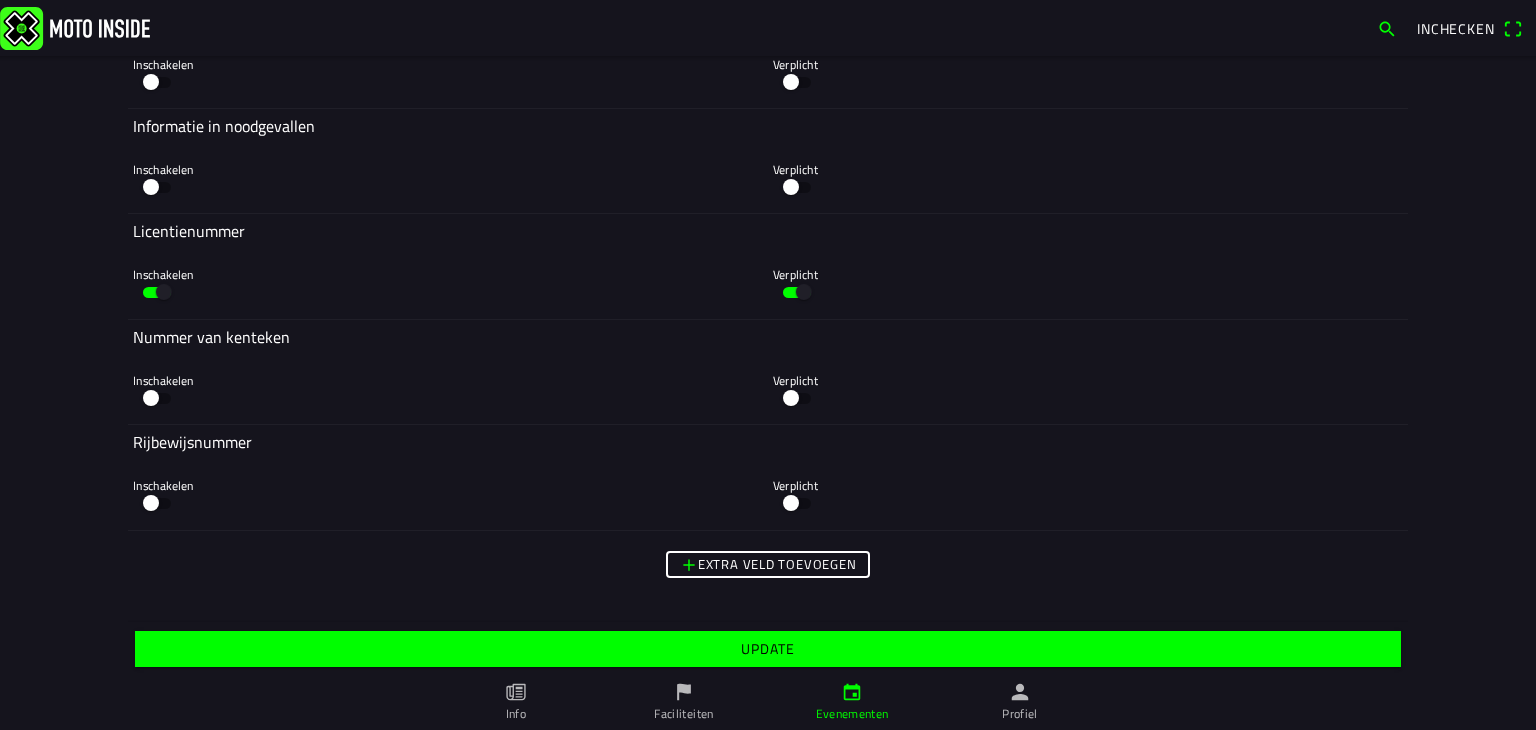 click on "Update" 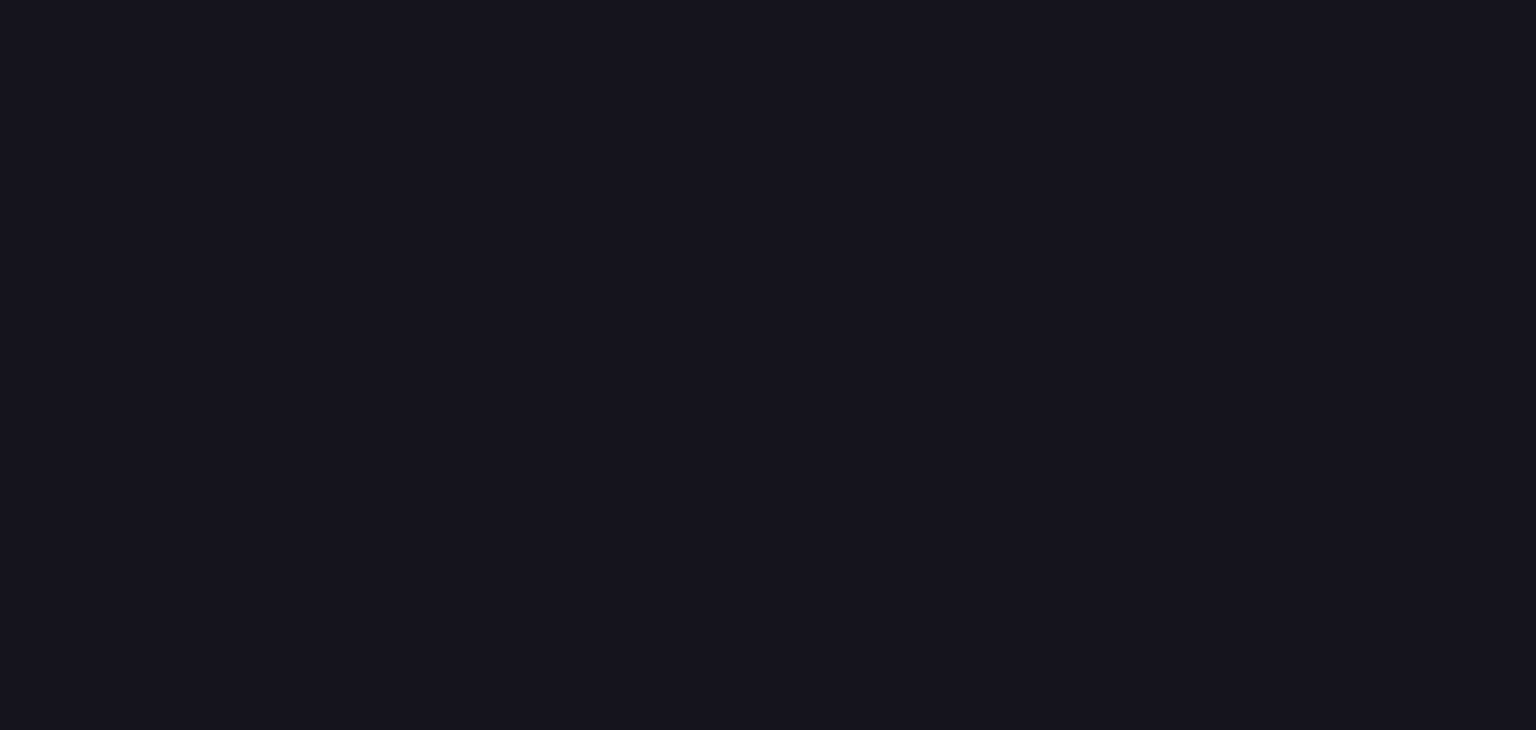 scroll, scrollTop: 0, scrollLeft: 0, axis: both 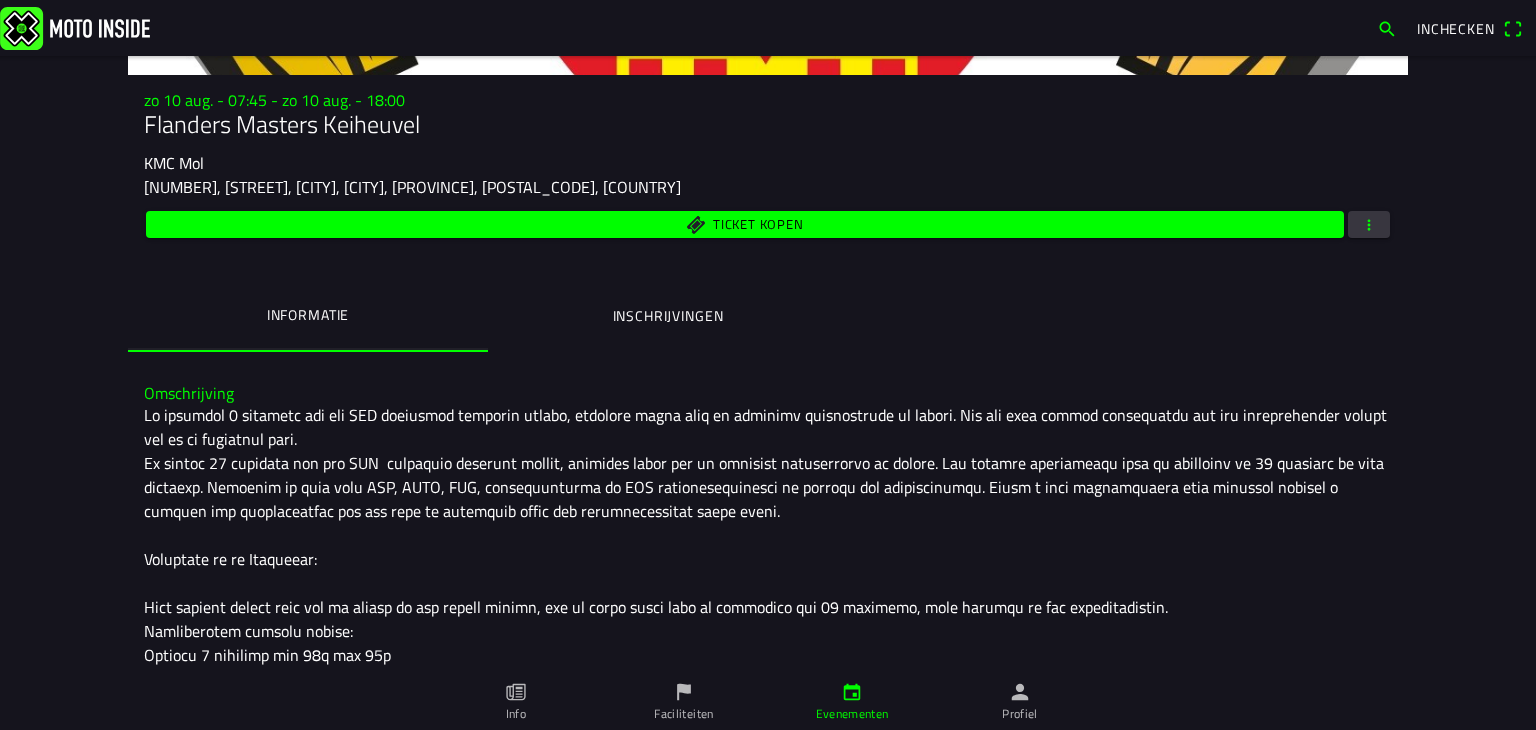 click on "Ticket kopen" at bounding box center [745, 224] 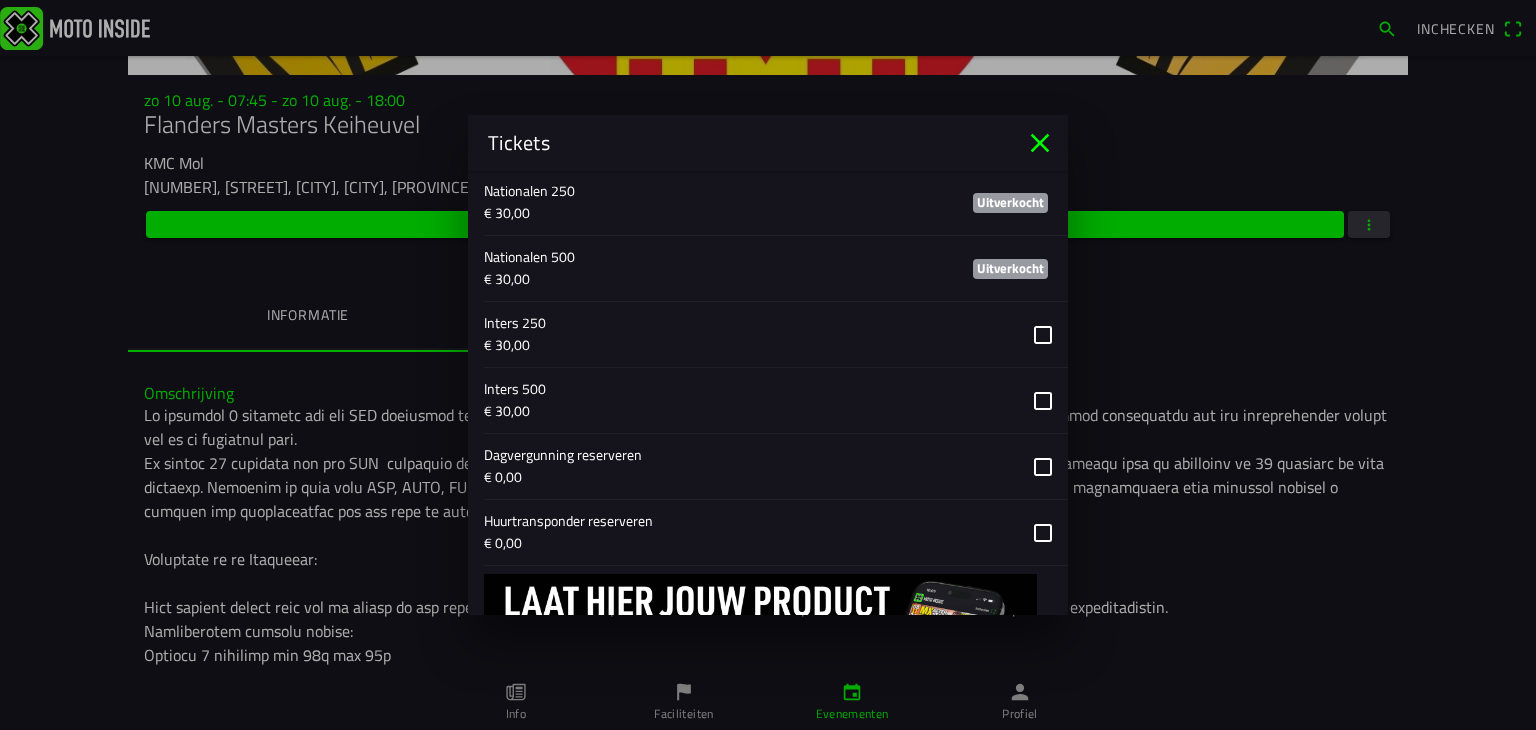 scroll, scrollTop: 1200, scrollLeft: 0, axis: vertical 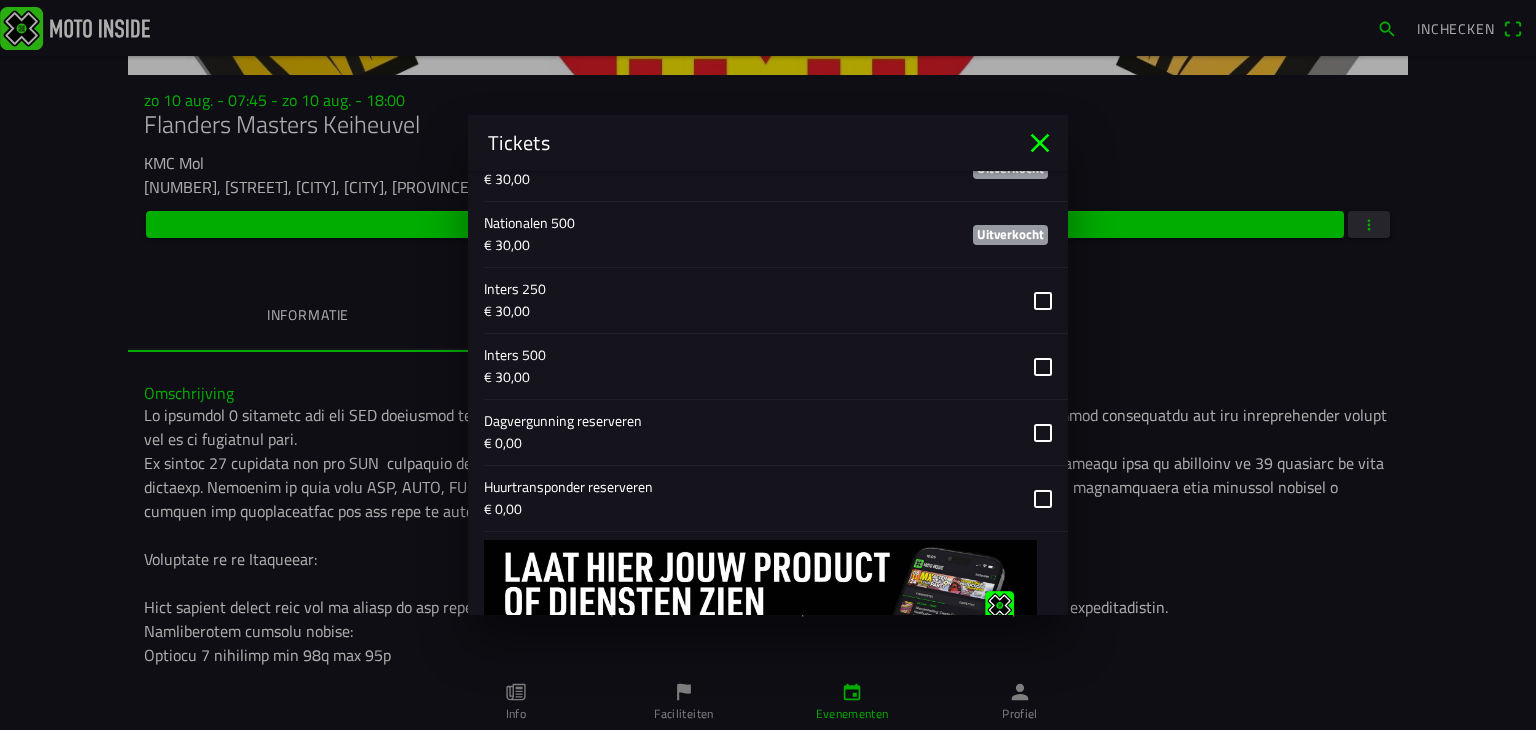 click 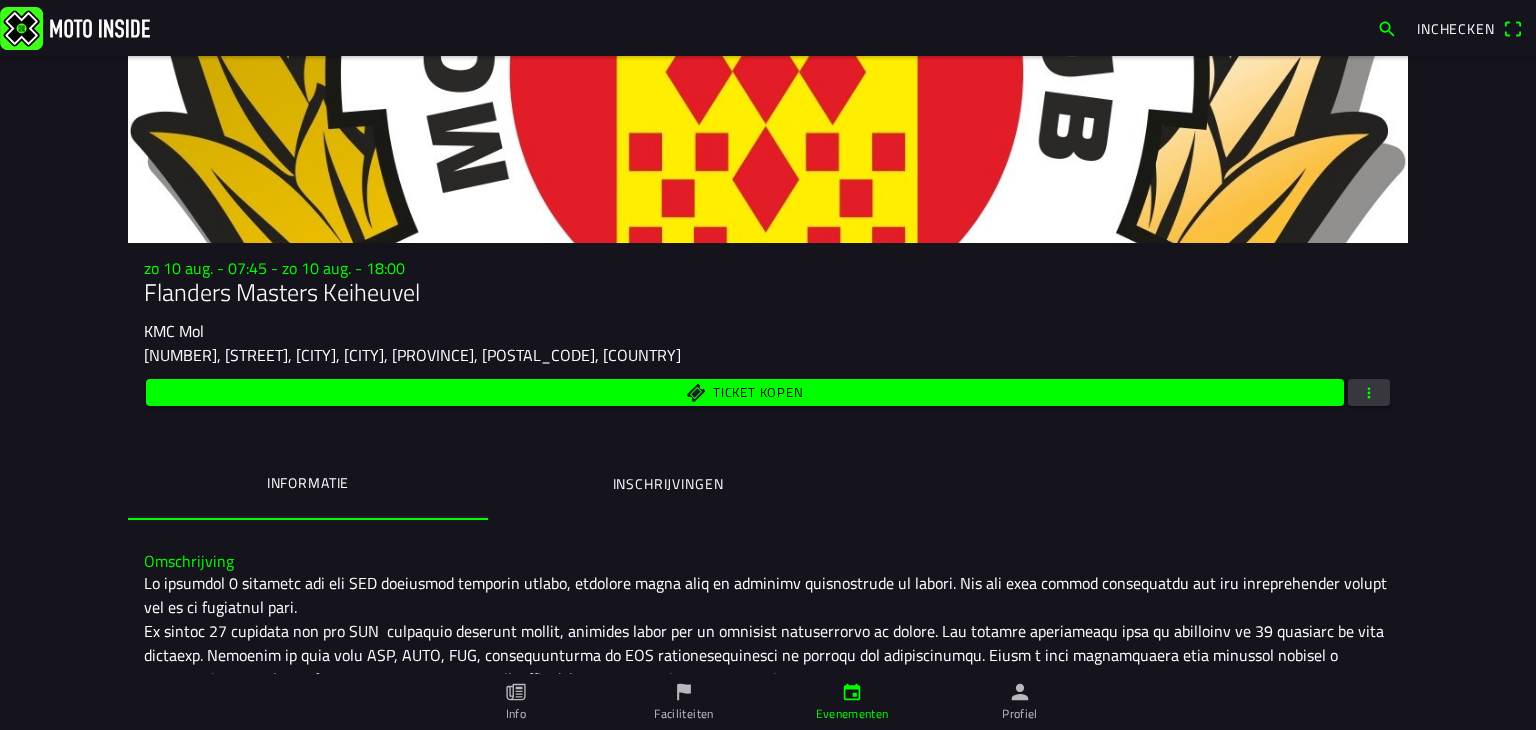 scroll, scrollTop: 0, scrollLeft: 0, axis: both 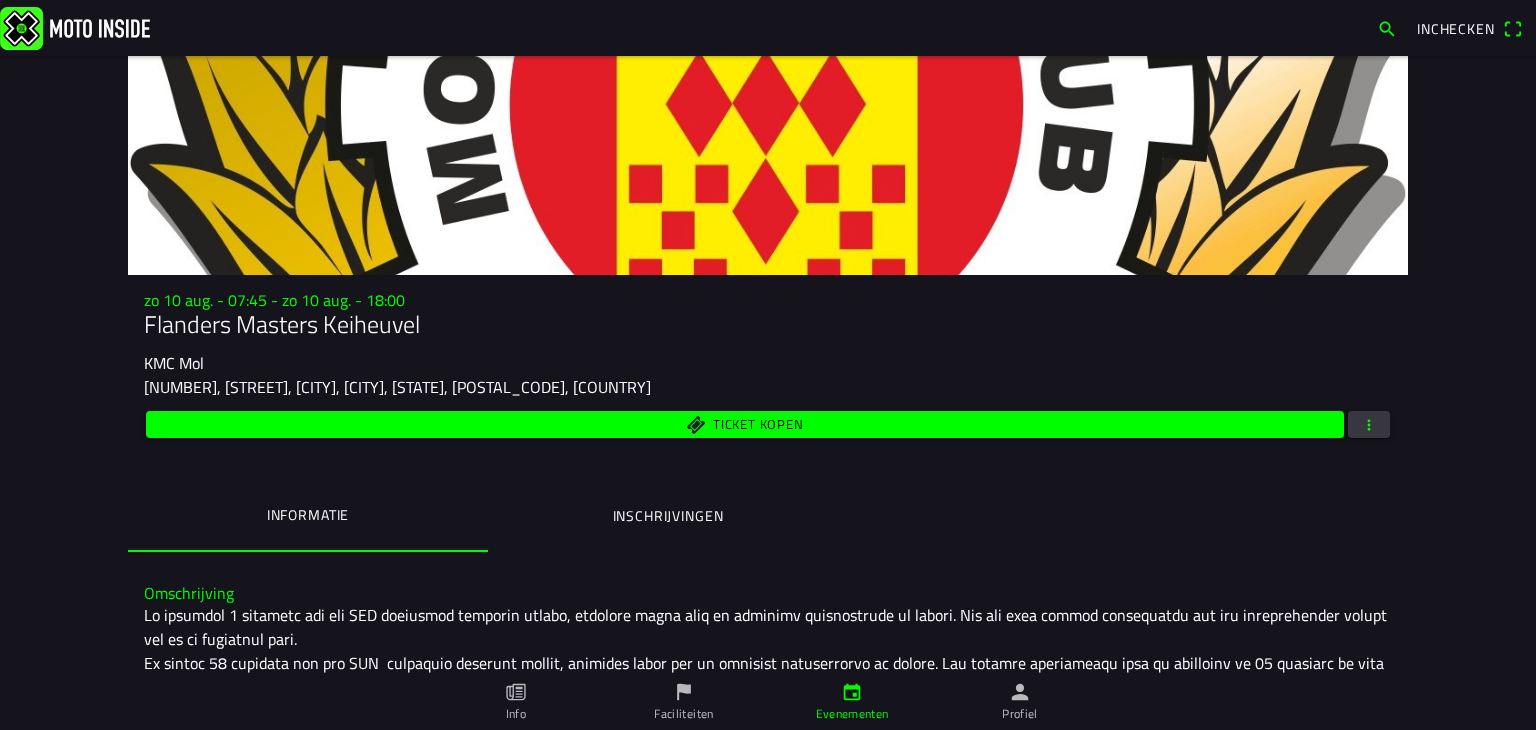 click at bounding box center [1369, 424] 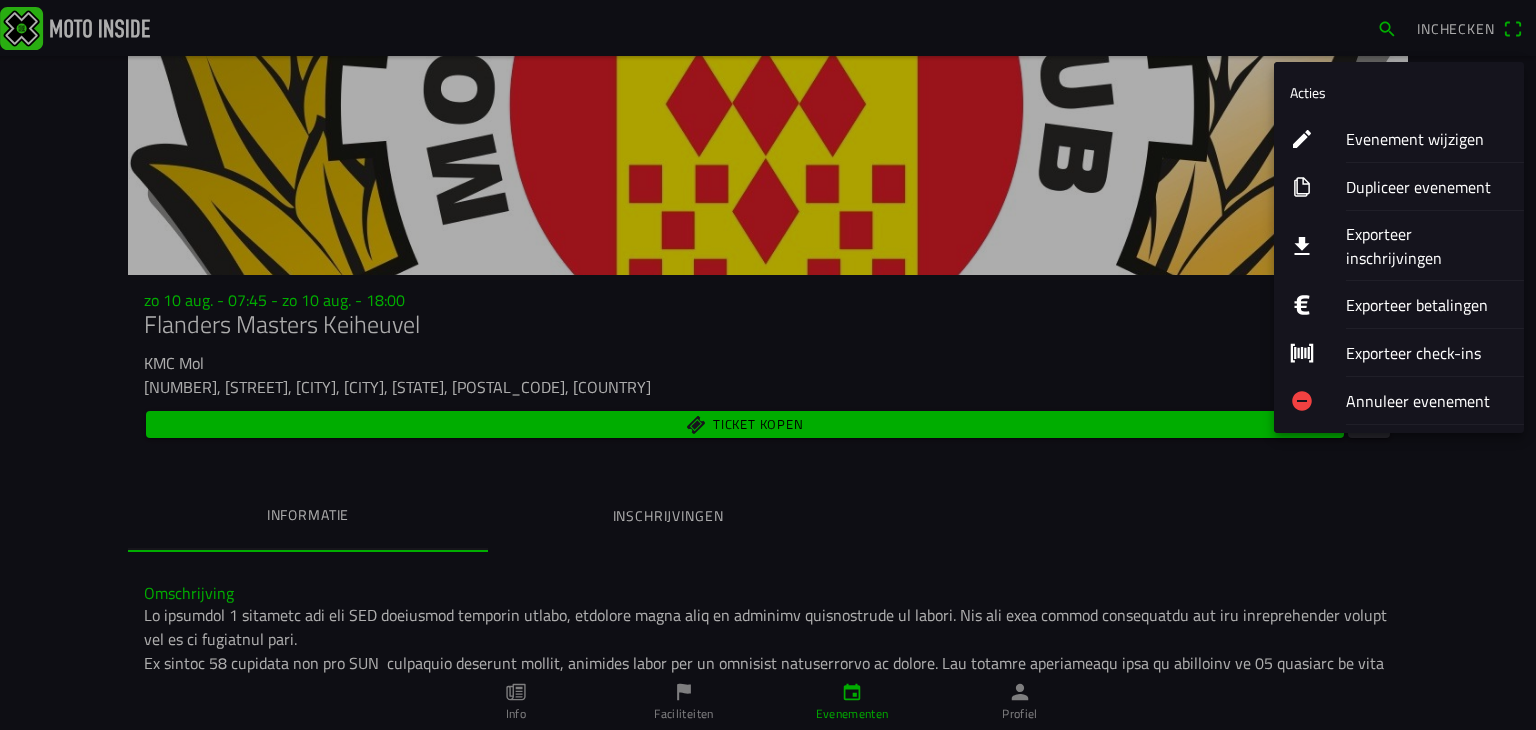 click on "Exporteer inschrijvingen" 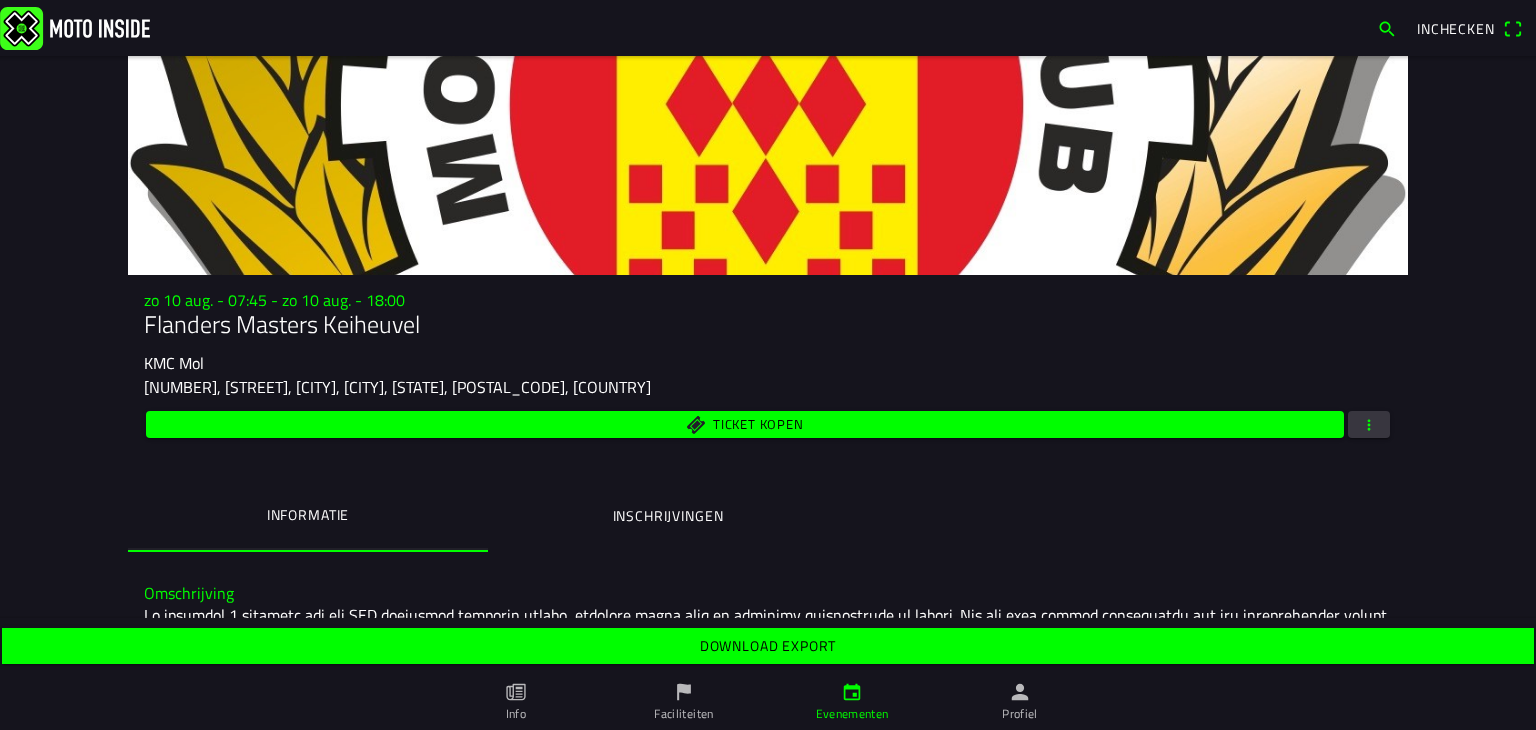click on "Download export" 